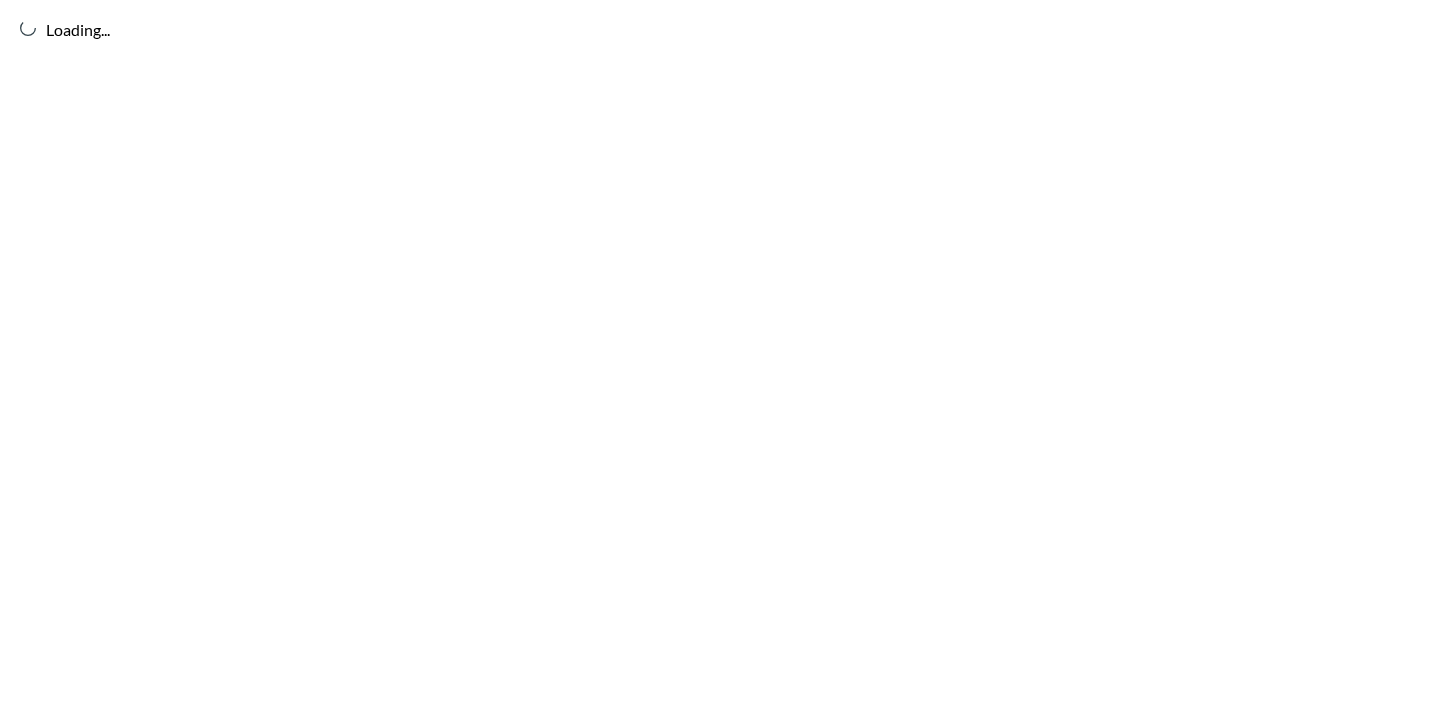 scroll, scrollTop: 0, scrollLeft: 0, axis: both 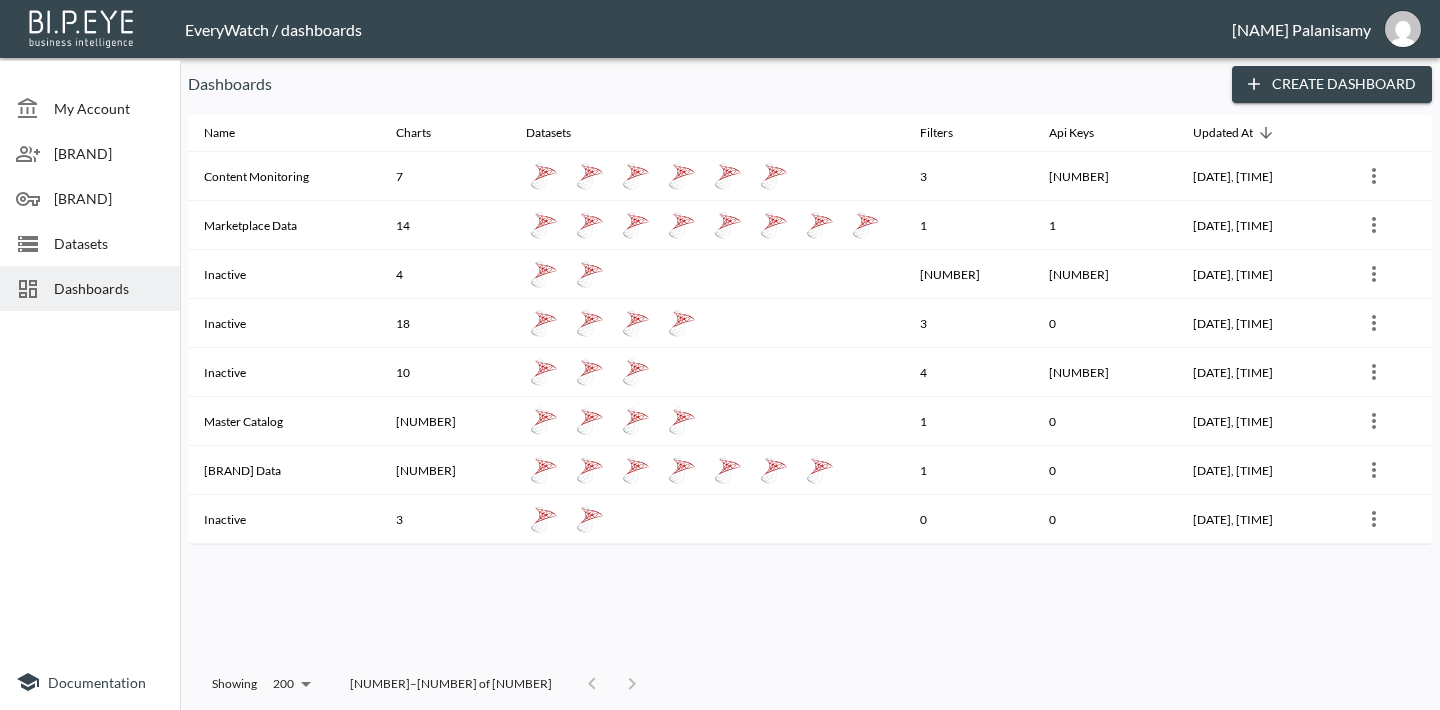 click on "Datasets" at bounding box center [90, 108] 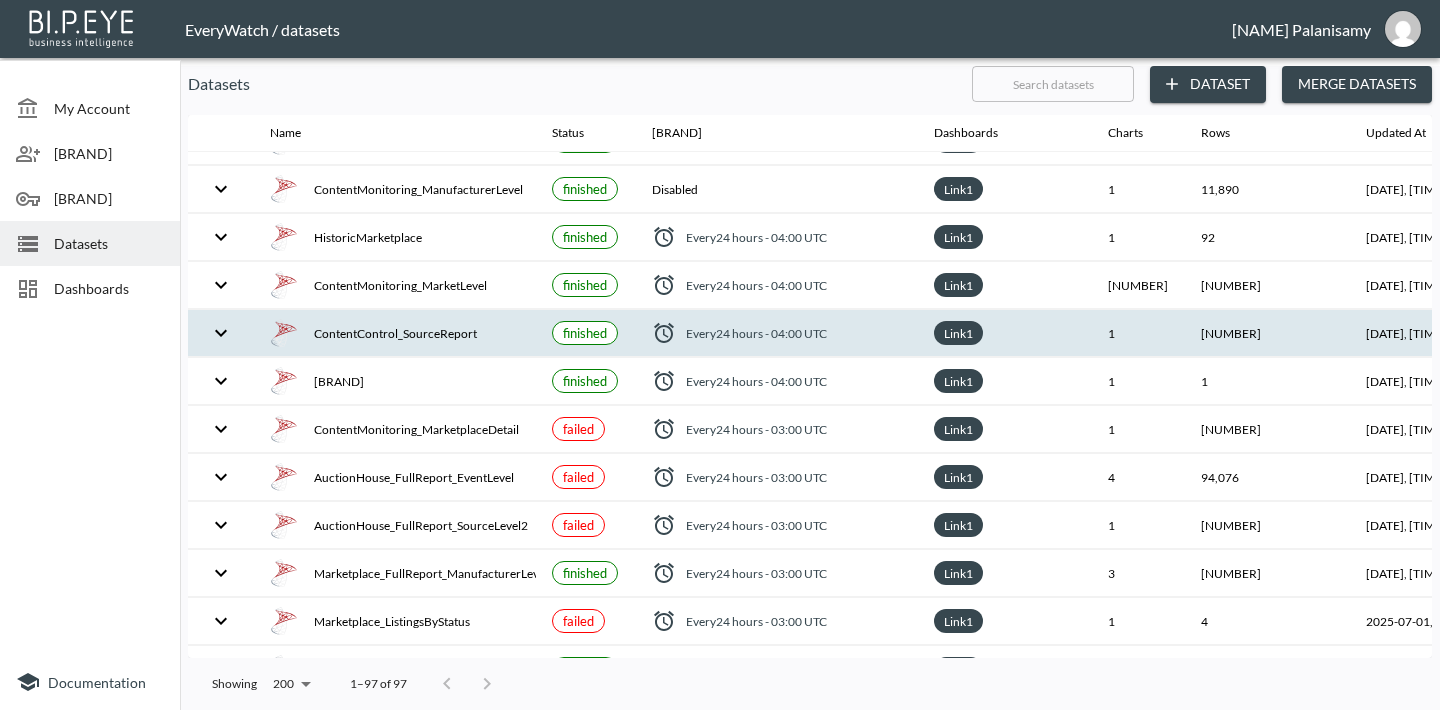 scroll, scrollTop: 332, scrollLeft: 0, axis: vertical 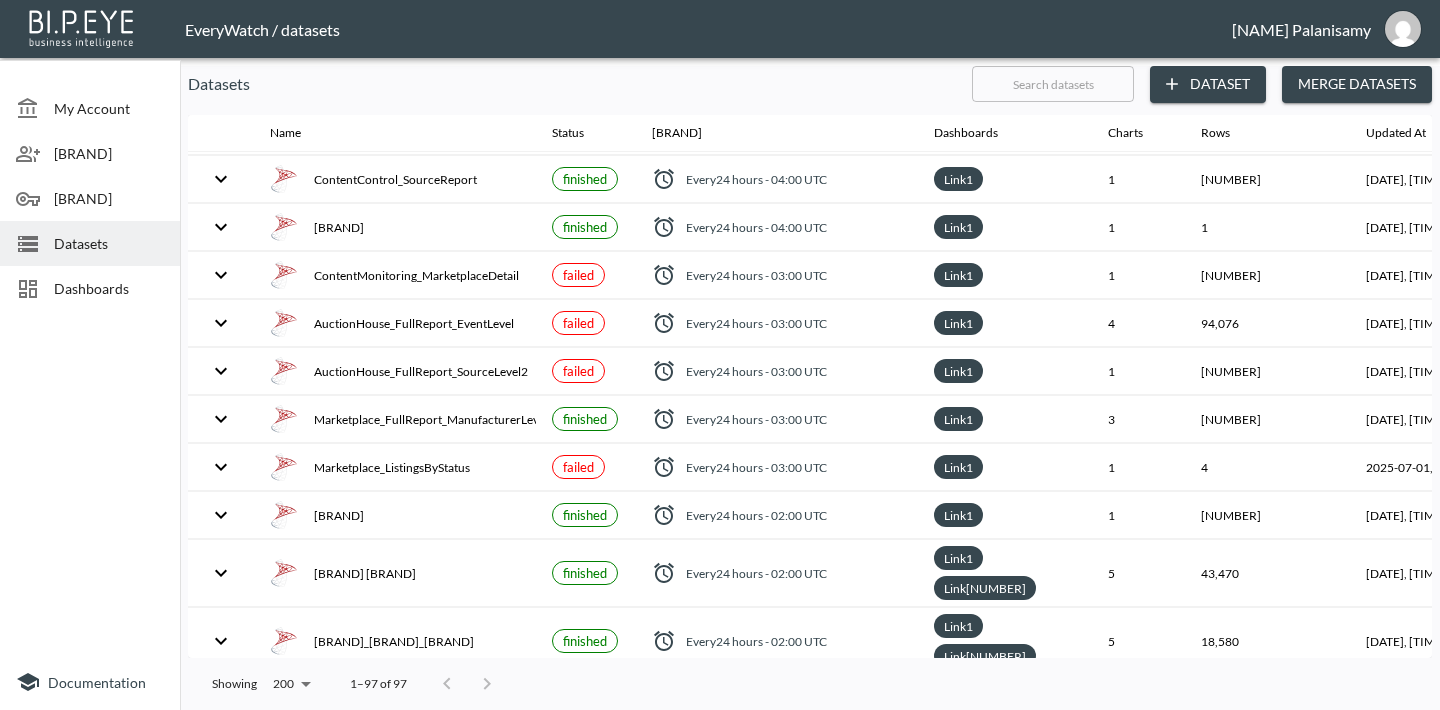 click on "Dashboards" at bounding box center (109, 108) 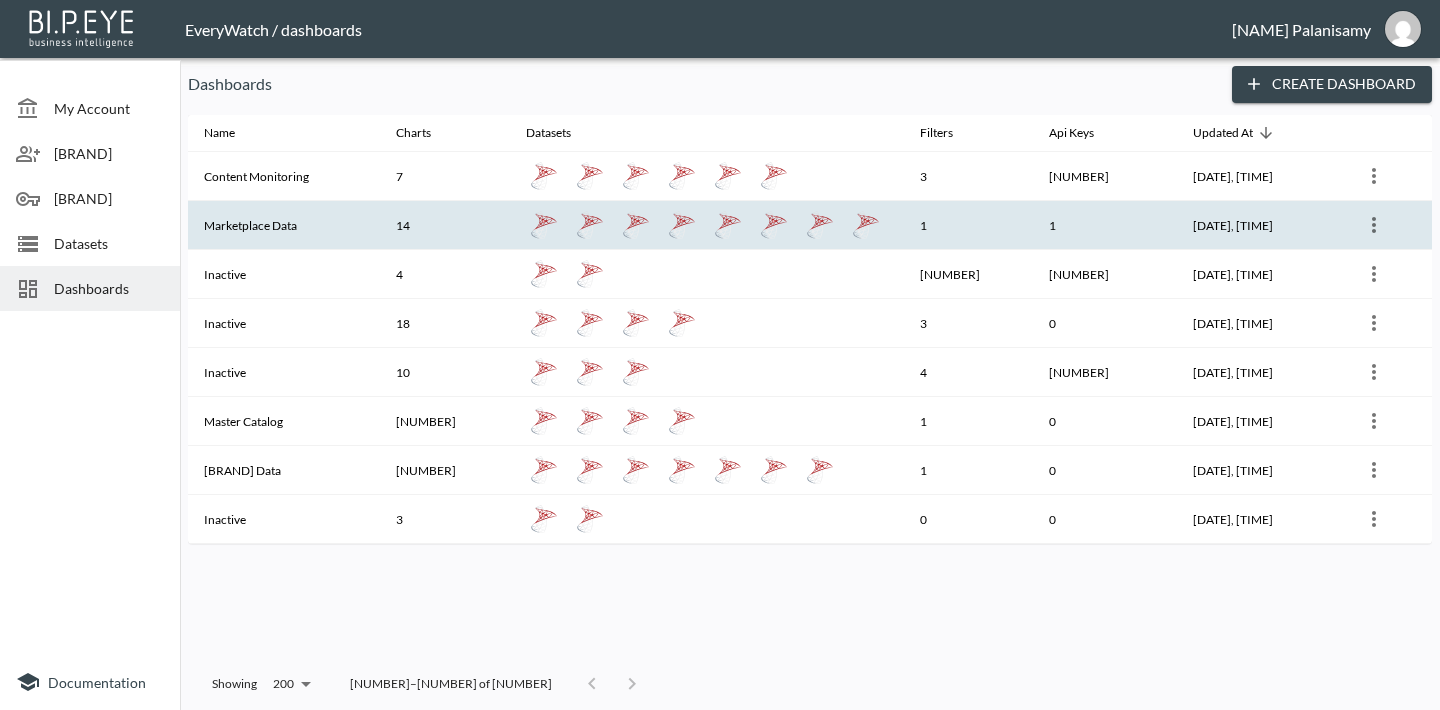 click on "Marketplace Data" at bounding box center [284, 176] 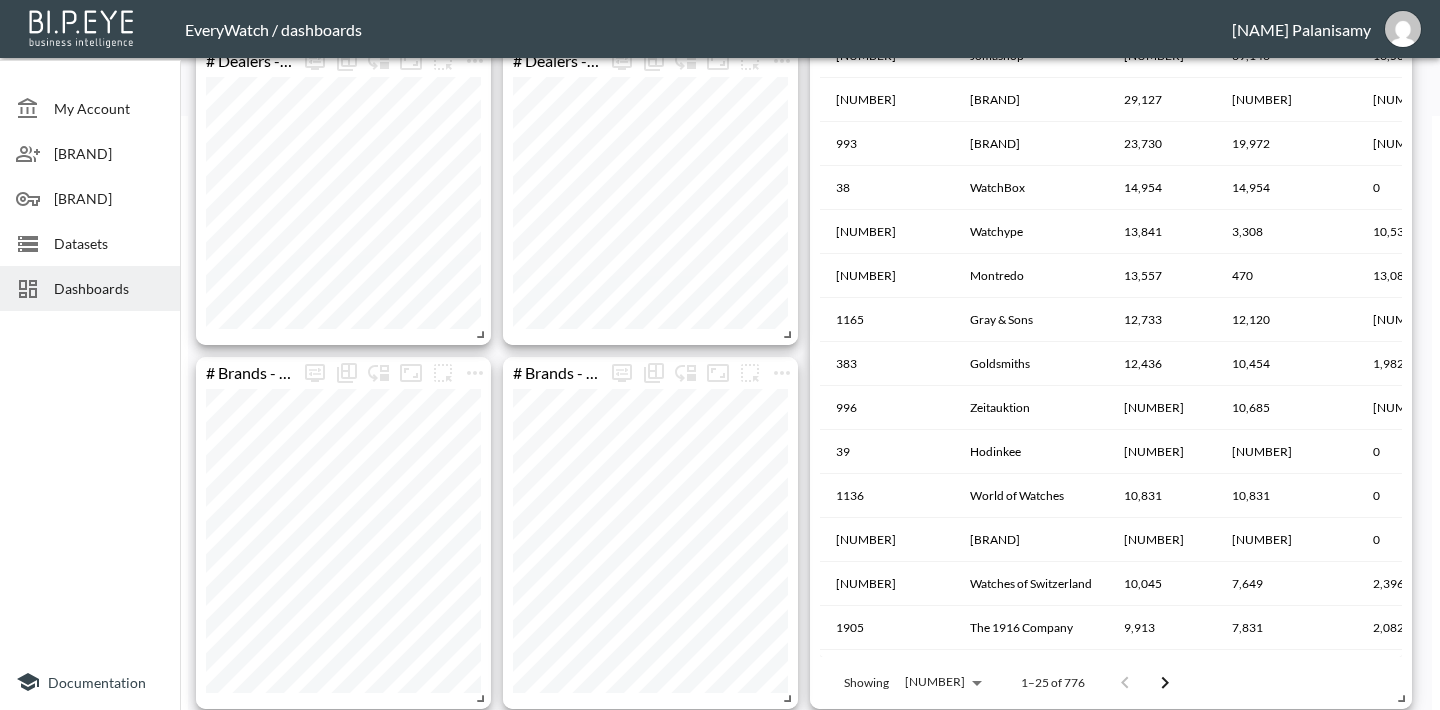 scroll, scrollTop: 0, scrollLeft: 0, axis: both 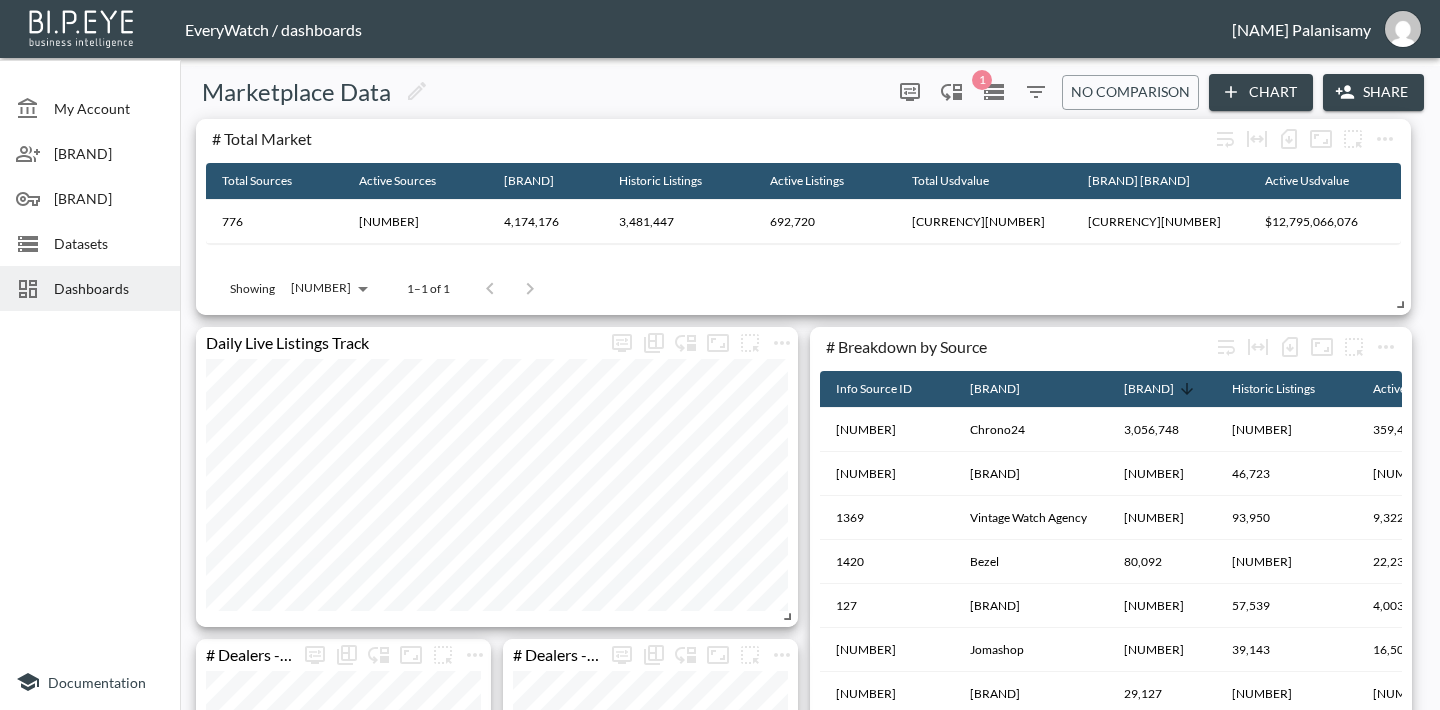 click on "Marketplace Data 1 0 No comparison Chart Share" at bounding box center [810, 92] 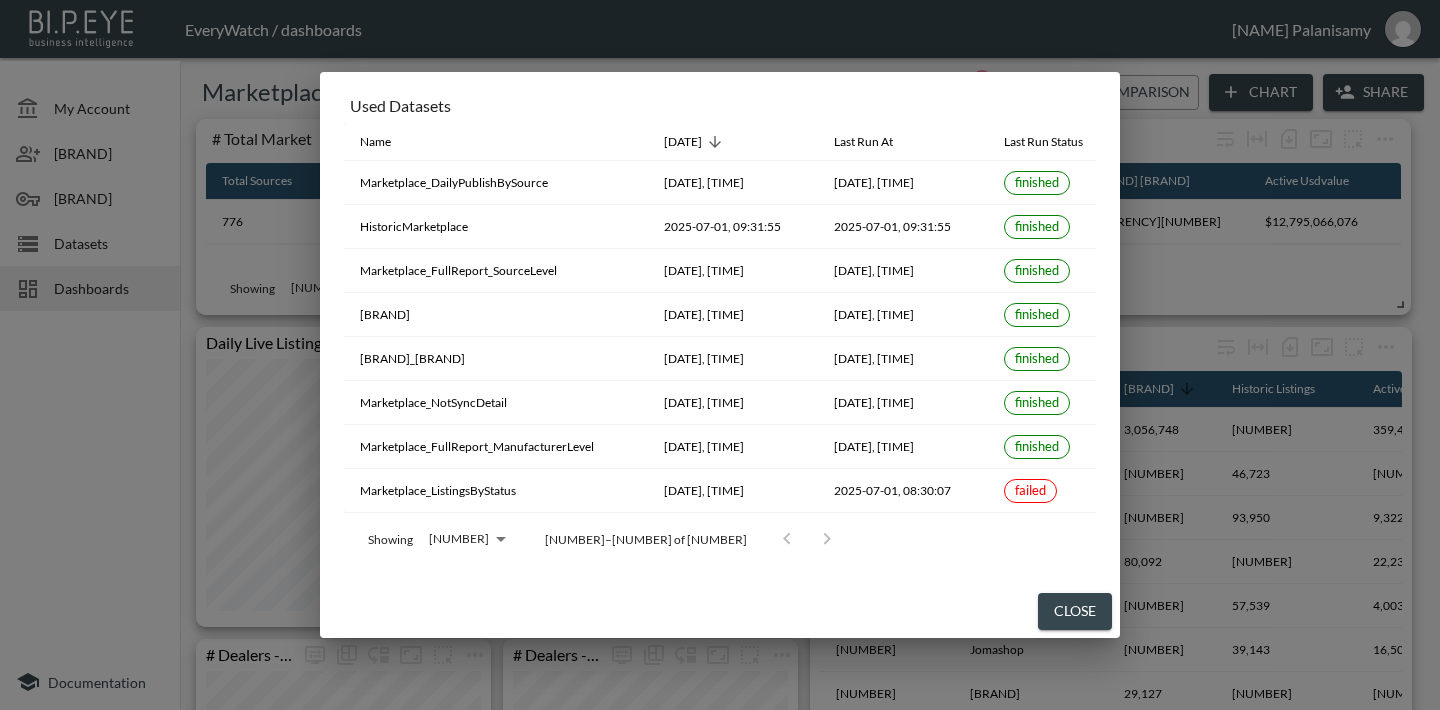 click on "Used Datasets Name Data Updated At Last Run At Last Run Status Marketplace_DailyPublishBySource [DATE], [TIME] [DATE], [TIME] finished HistoricMarketplace [DATE], [TIME] [DATE], [TIME] finished Marketplace_FullReport_SourceLevel [DATE], [TIME] [DATE], [TIME] finished Marketplace_FullReport_MarketLevel [DATE], [TIME] [DATE], [TIME] finished Marketplace_Sync&Publish [DATE], [TIME] [DATE], [TIME] finished Marketplace_NotSyncDetail [DATE], [TIME] [DATE], [TIME] finished Marketplace_FullReport_ManufacturerLevel [DATE], [TIME] [DATE], [TIME] finished Marketplace_ListingsByStatus [DATE], [TIME] [DATE], [TIME] failed Showing 25 25 1–8 of 8 Close" at bounding box center [720, 355] 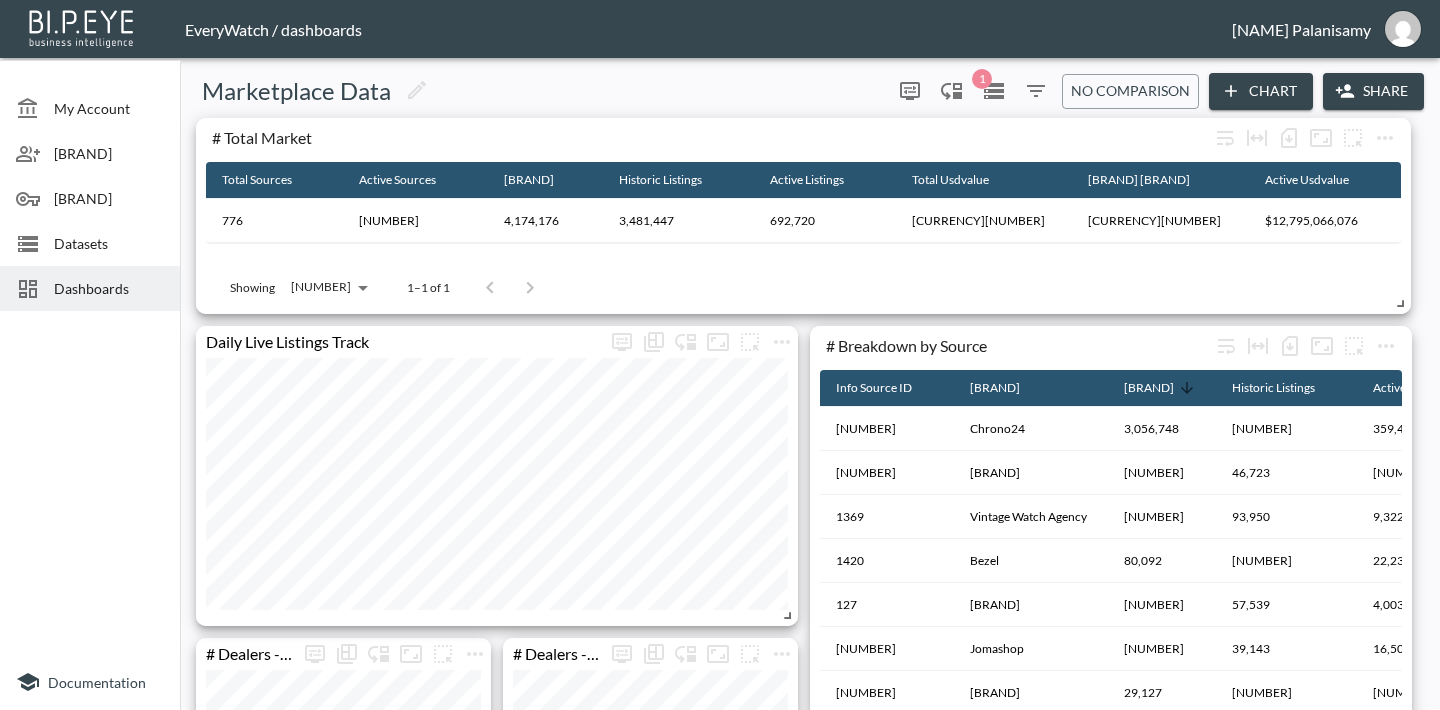 scroll, scrollTop: 0, scrollLeft: 0, axis: both 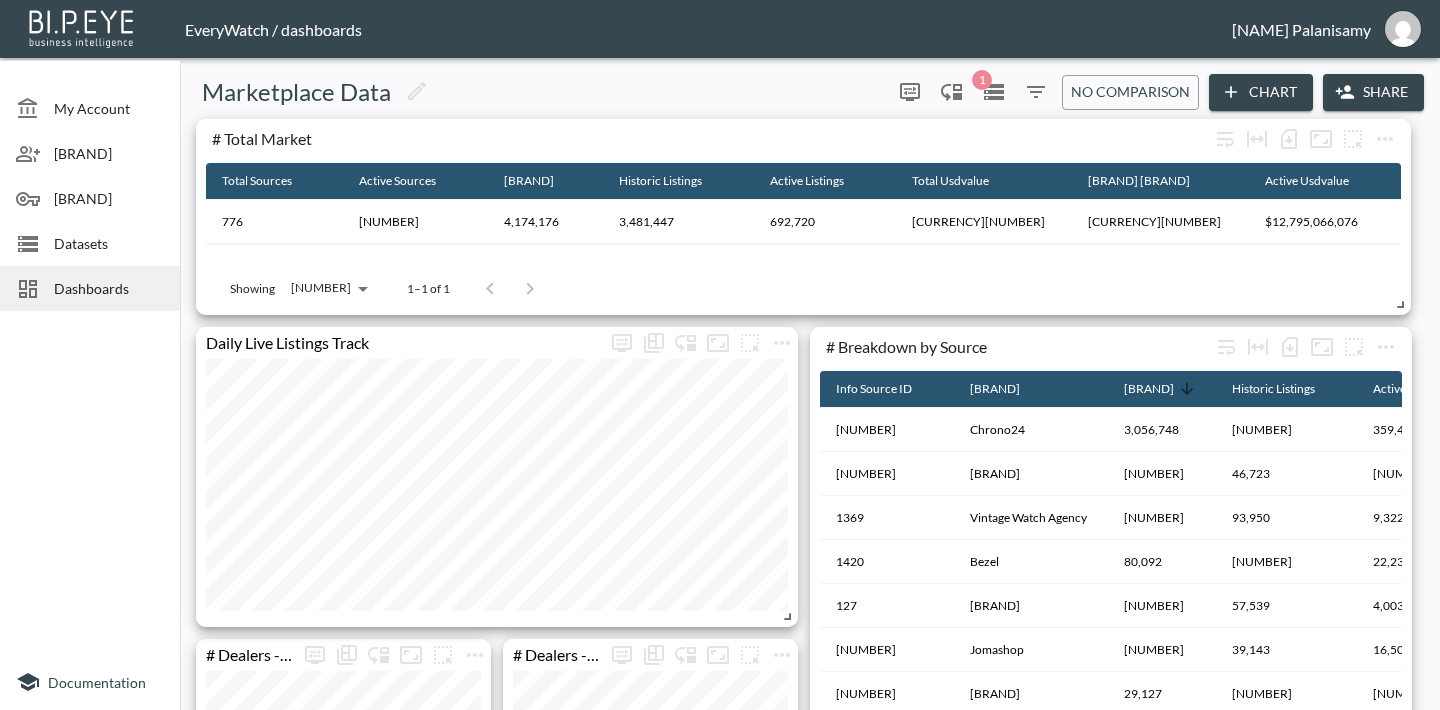 click at bounding box center [994, 92] 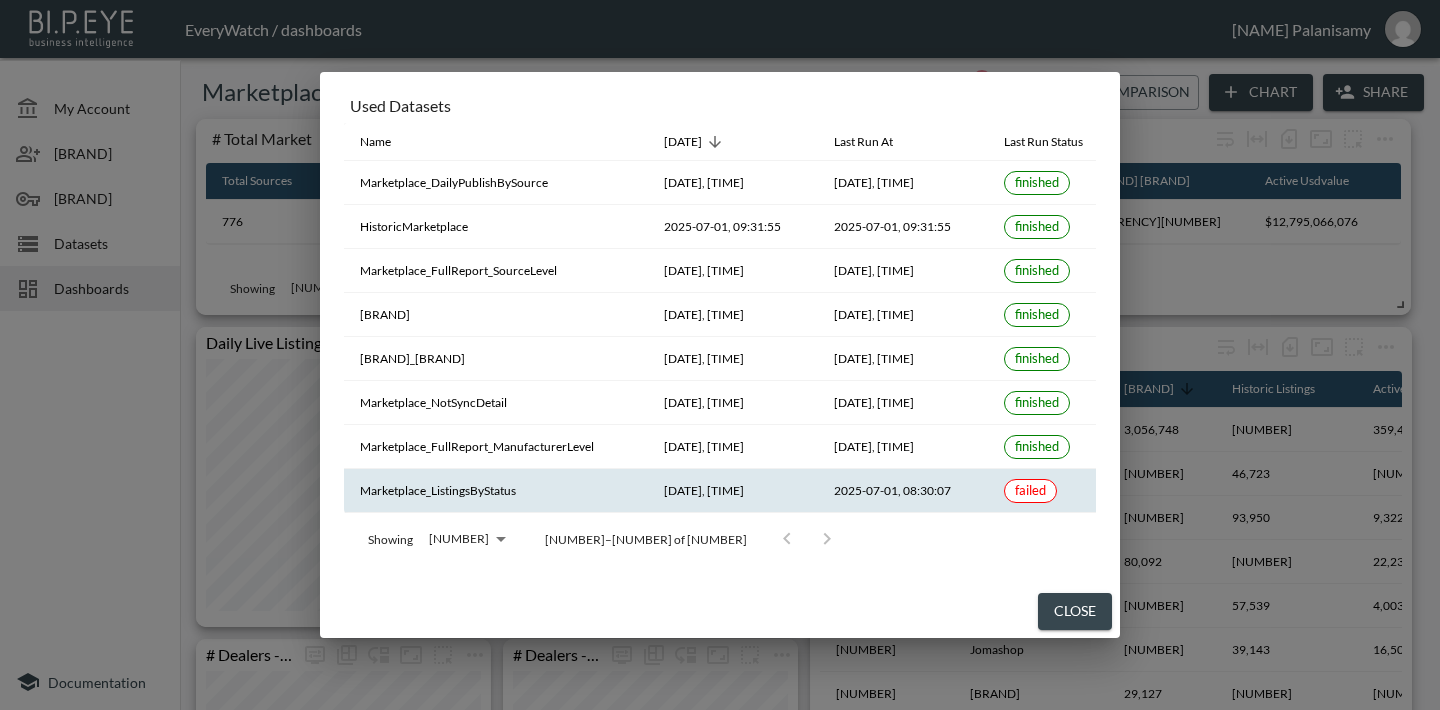 click on "Marketplace_ListingsByStatus" at bounding box center [496, 183] 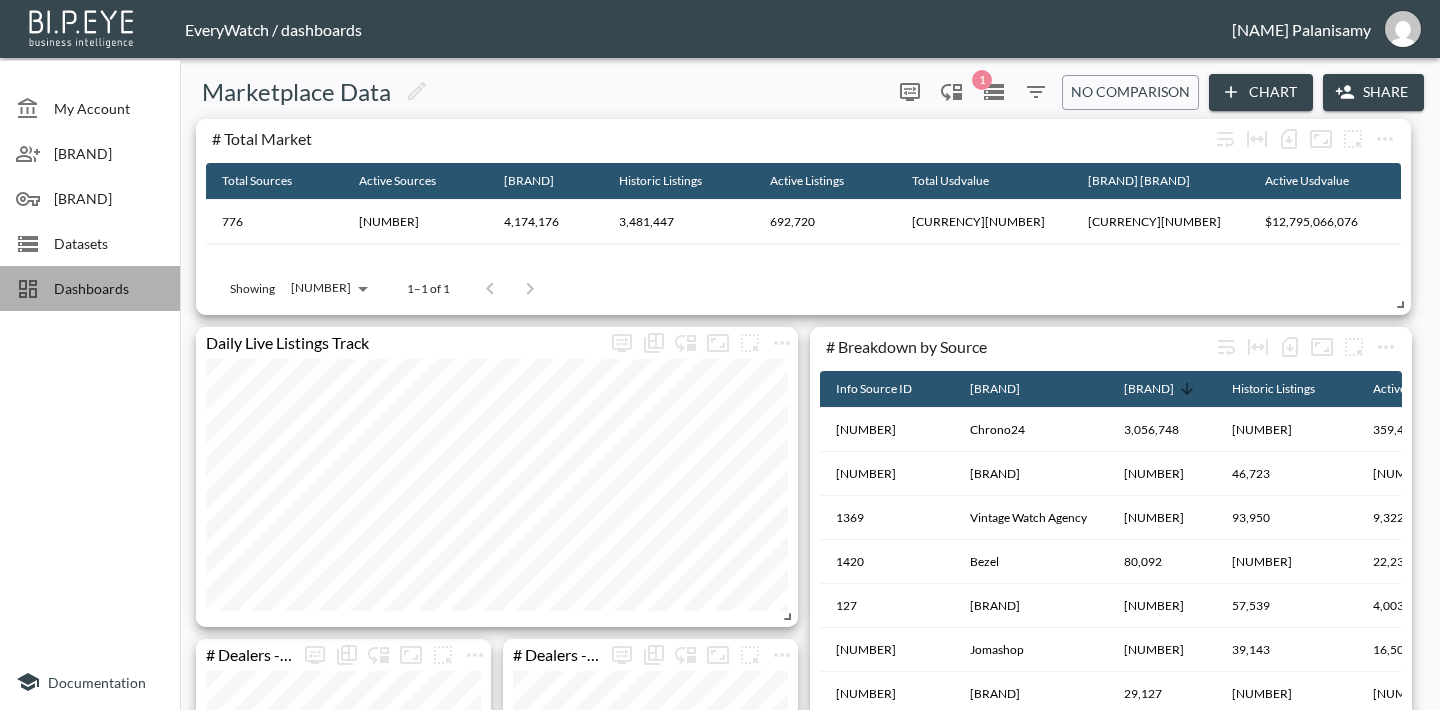 click on "Dashboards" at bounding box center [109, 288] 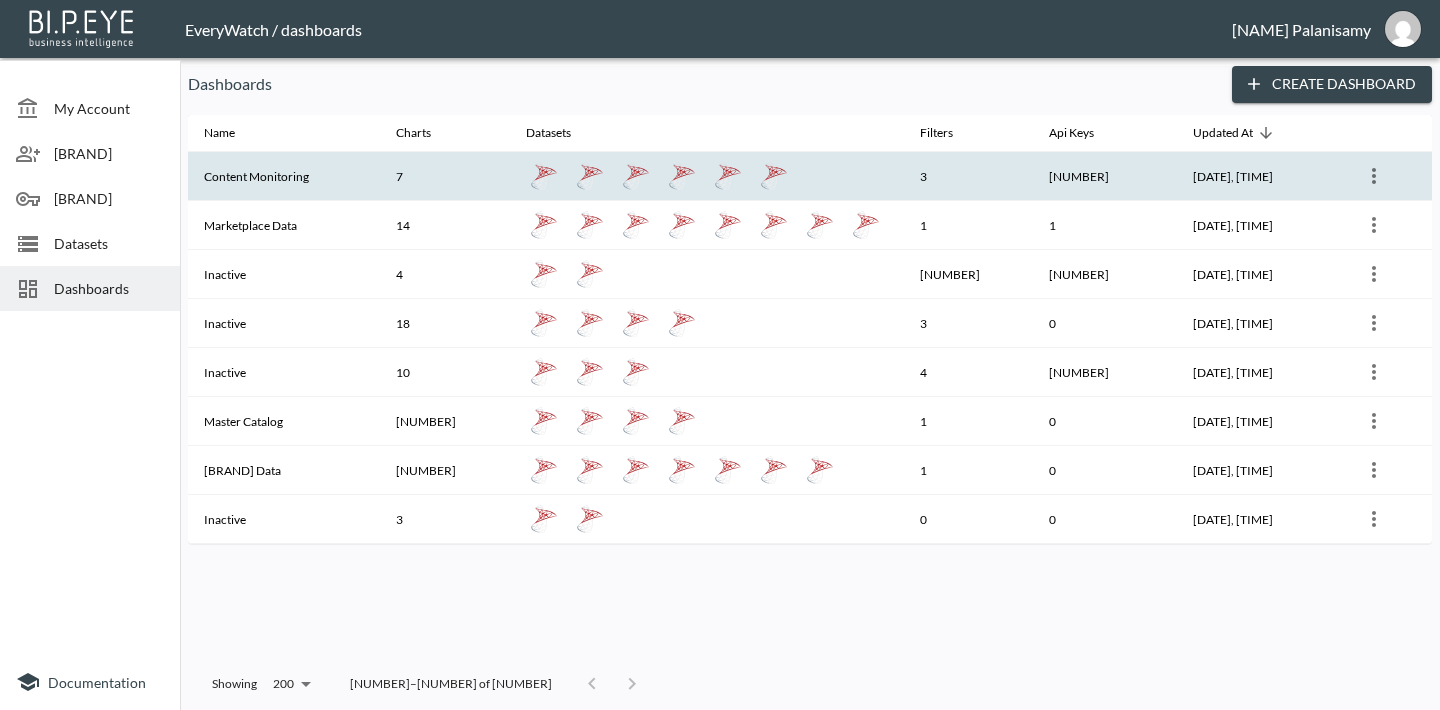 click on "Content Monitoring" at bounding box center [284, 176] 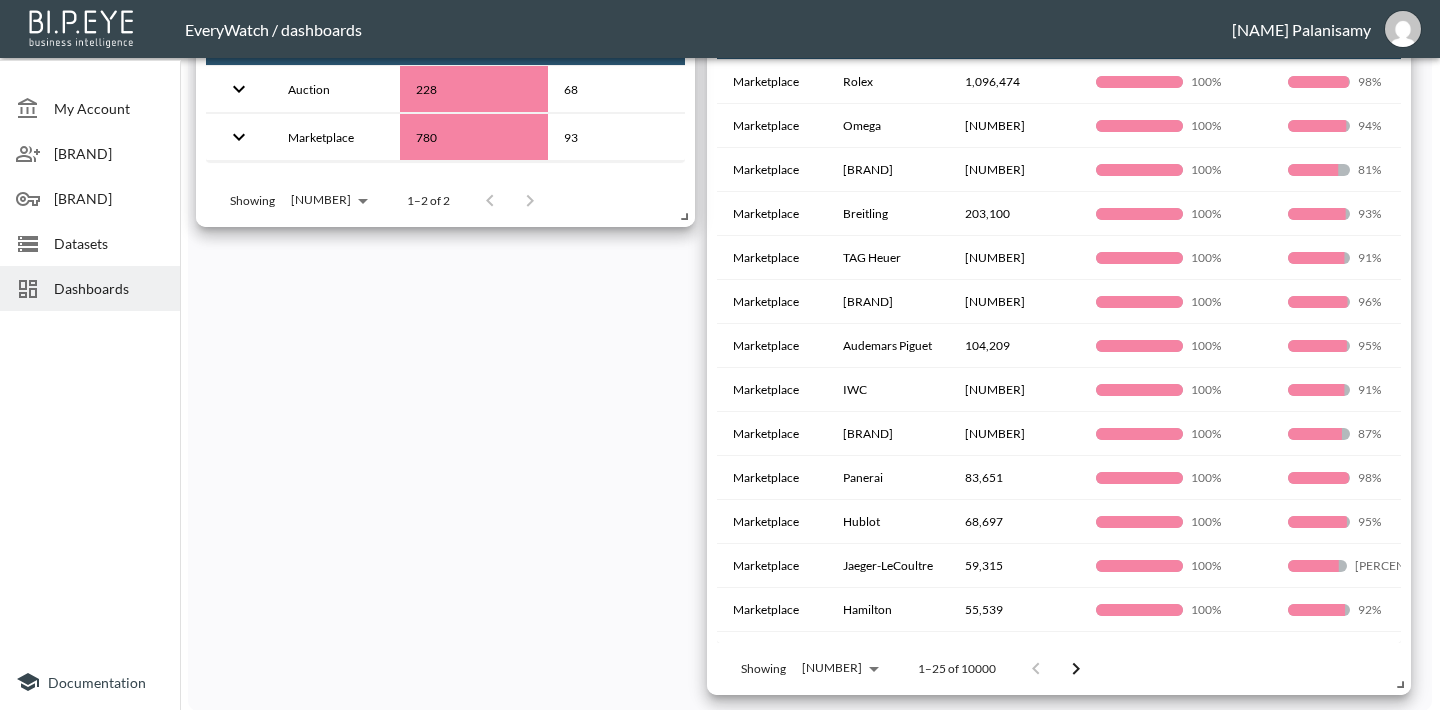 scroll, scrollTop: 0, scrollLeft: 0, axis: both 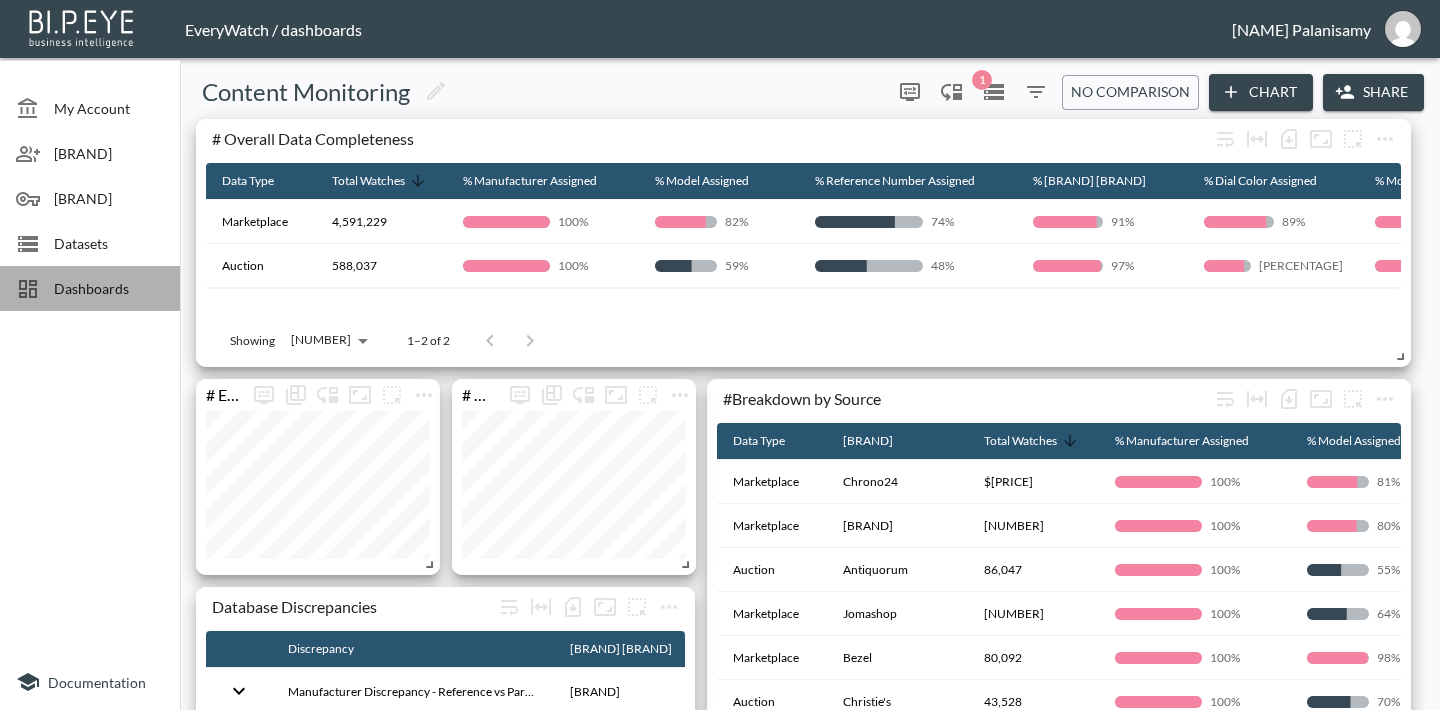 click on "Dashboards" at bounding box center [109, 288] 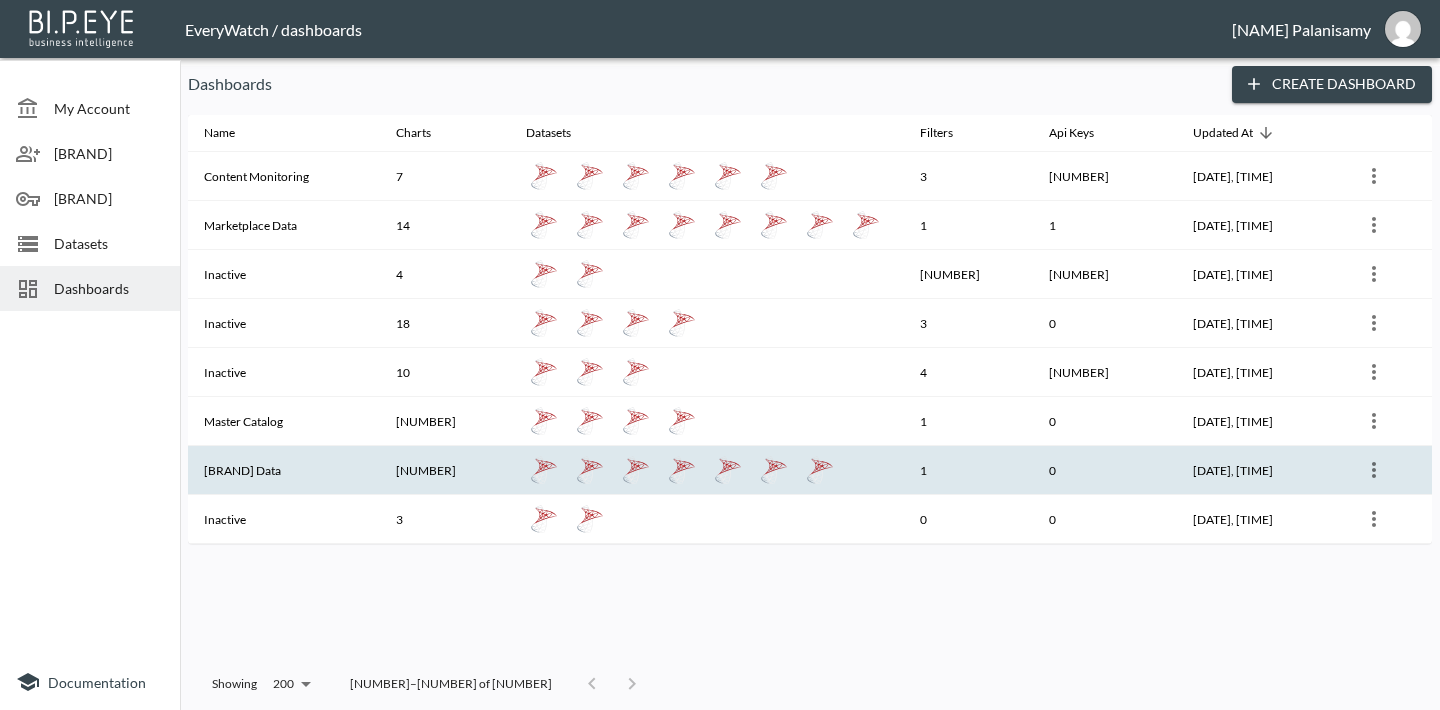 click on "[BRAND] Data" at bounding box center [284, 176] 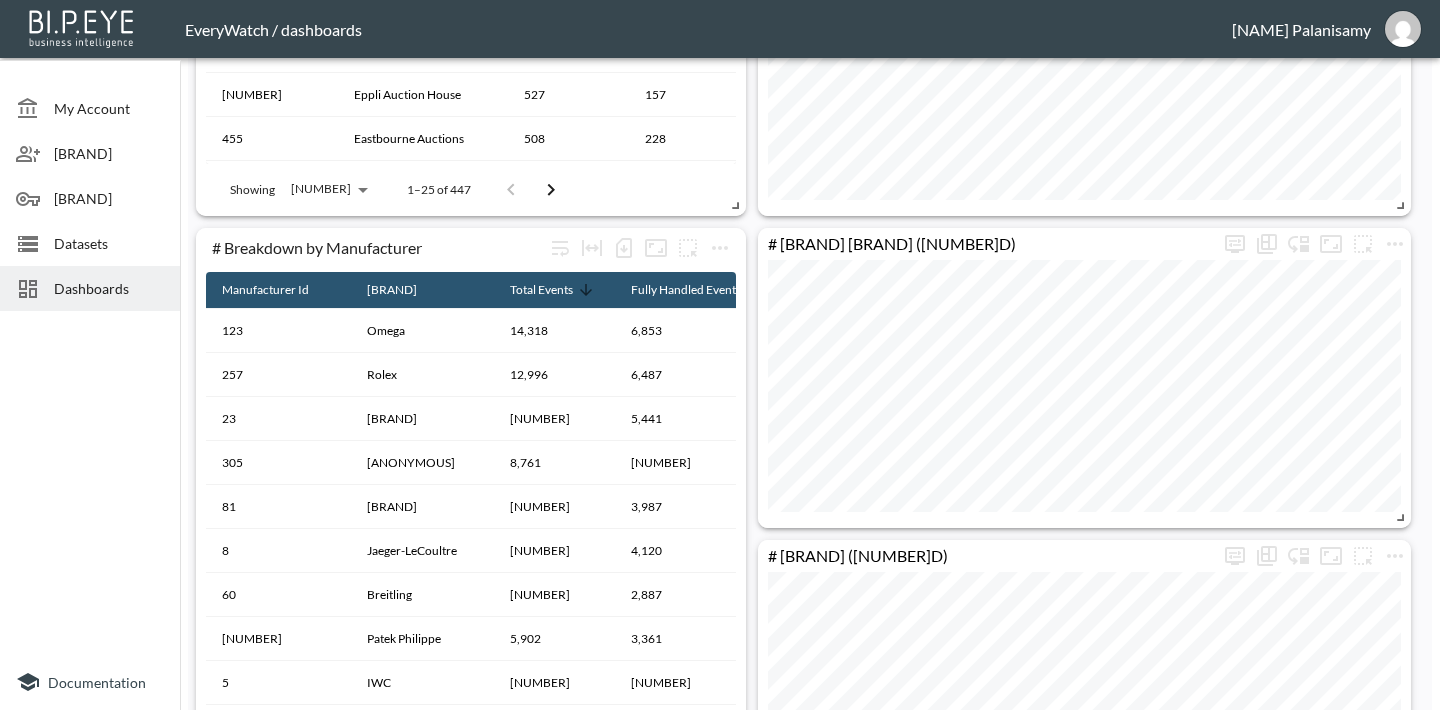 scroll, scrollTop: 0, scrollLeft: 0, axis: both 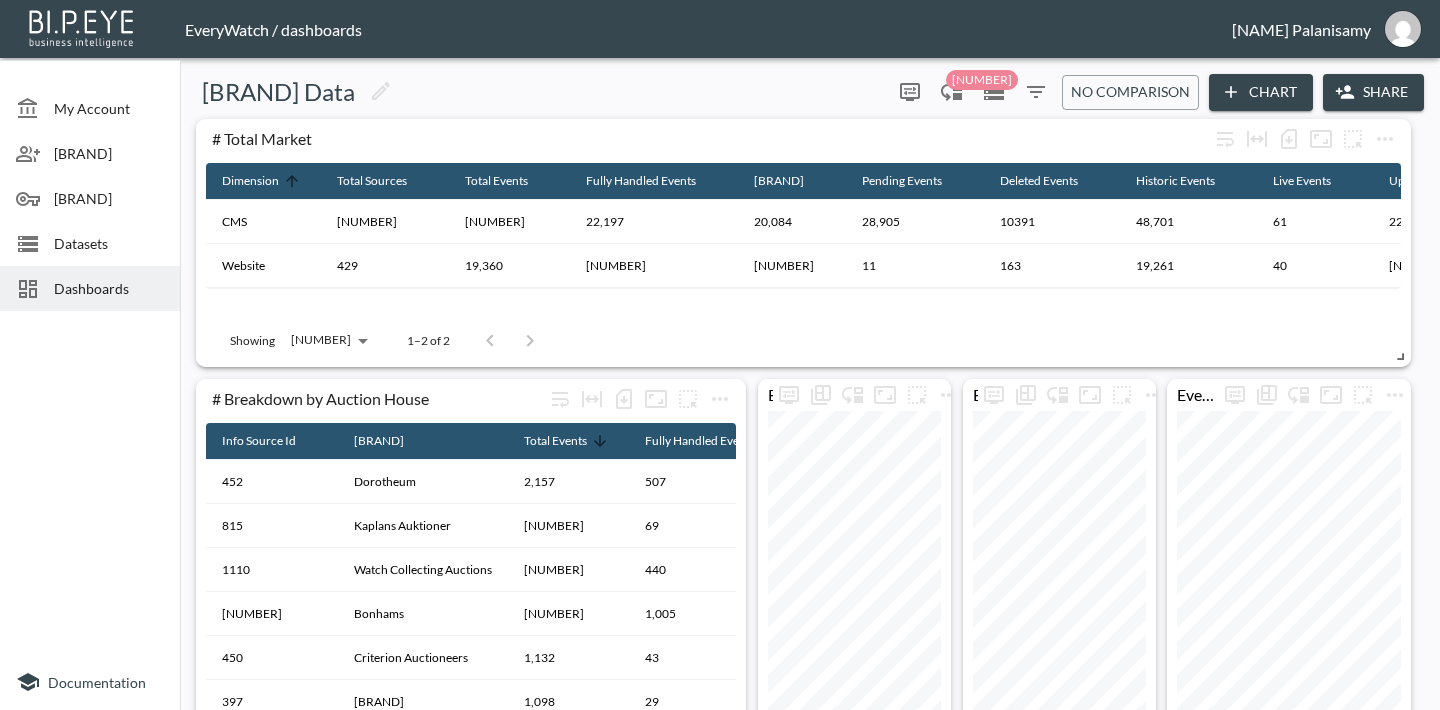 click on "Auction House Data 2 0 No comparison Chart Share" at bounding box center [810, 92] 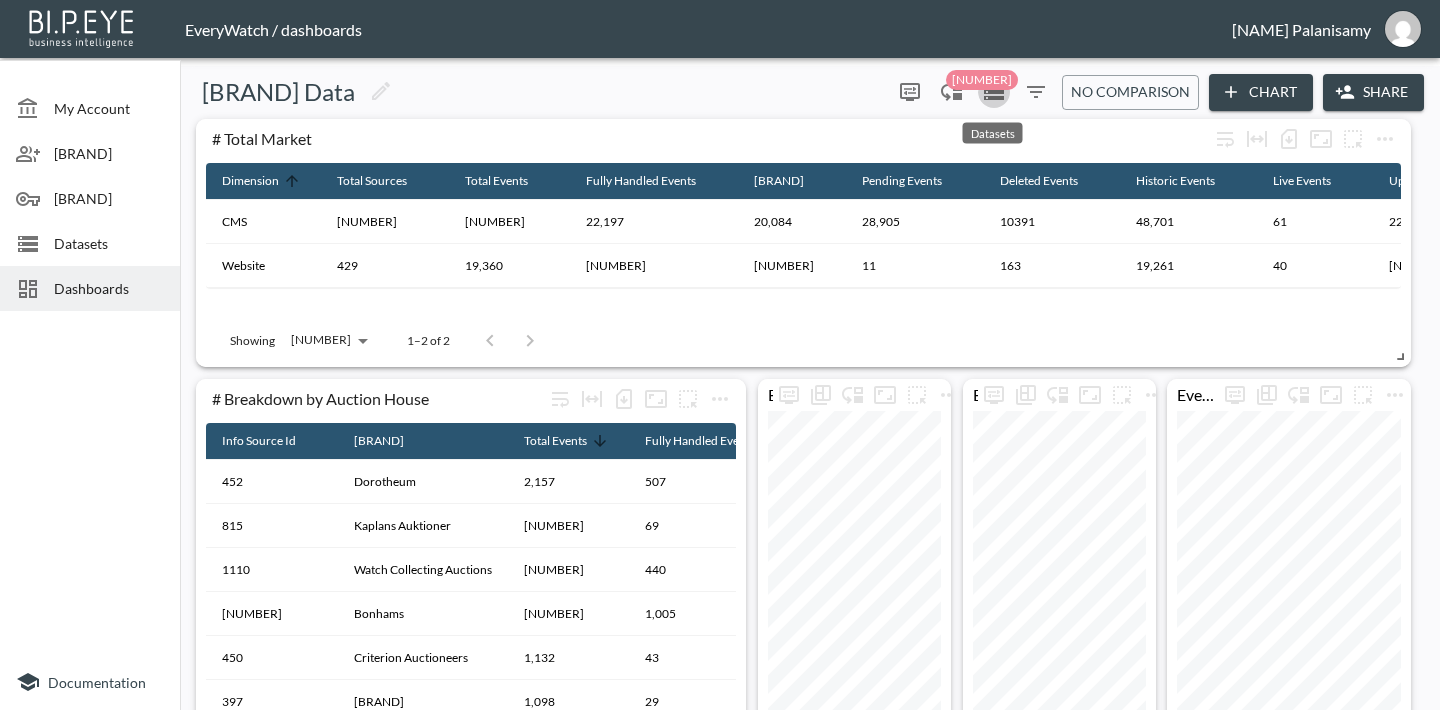 click at bounding box center [994, 92] 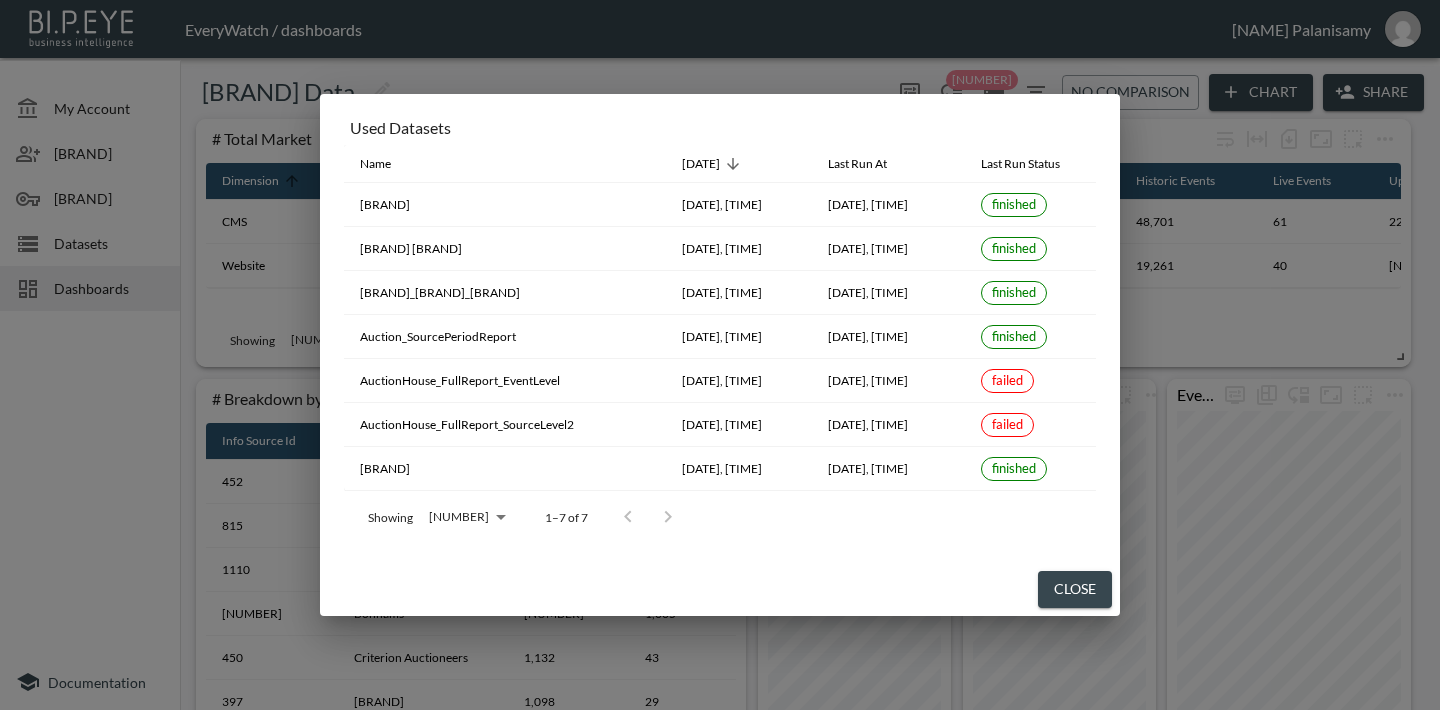 click on "Close" at bounding box center [1075, 589] 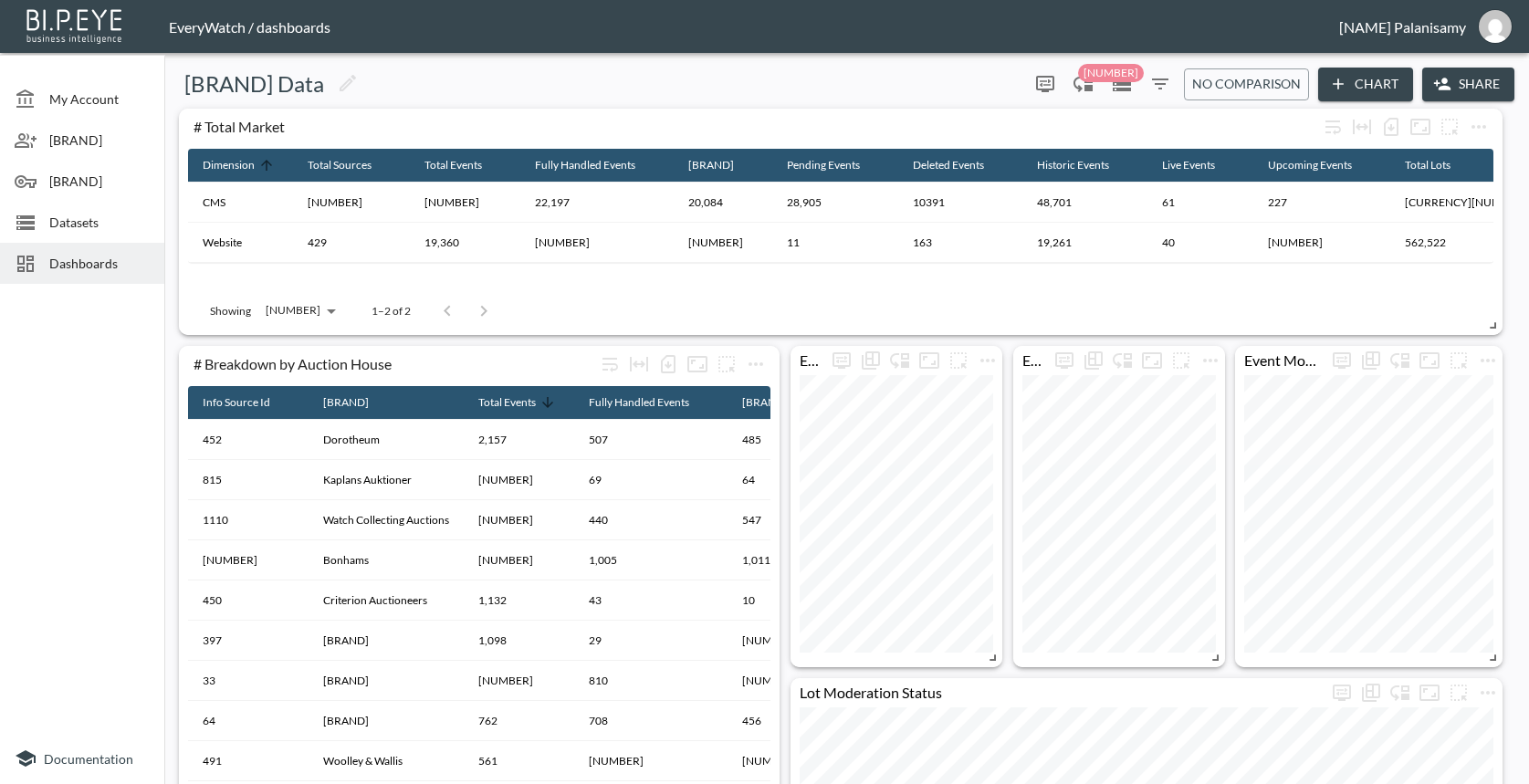 type 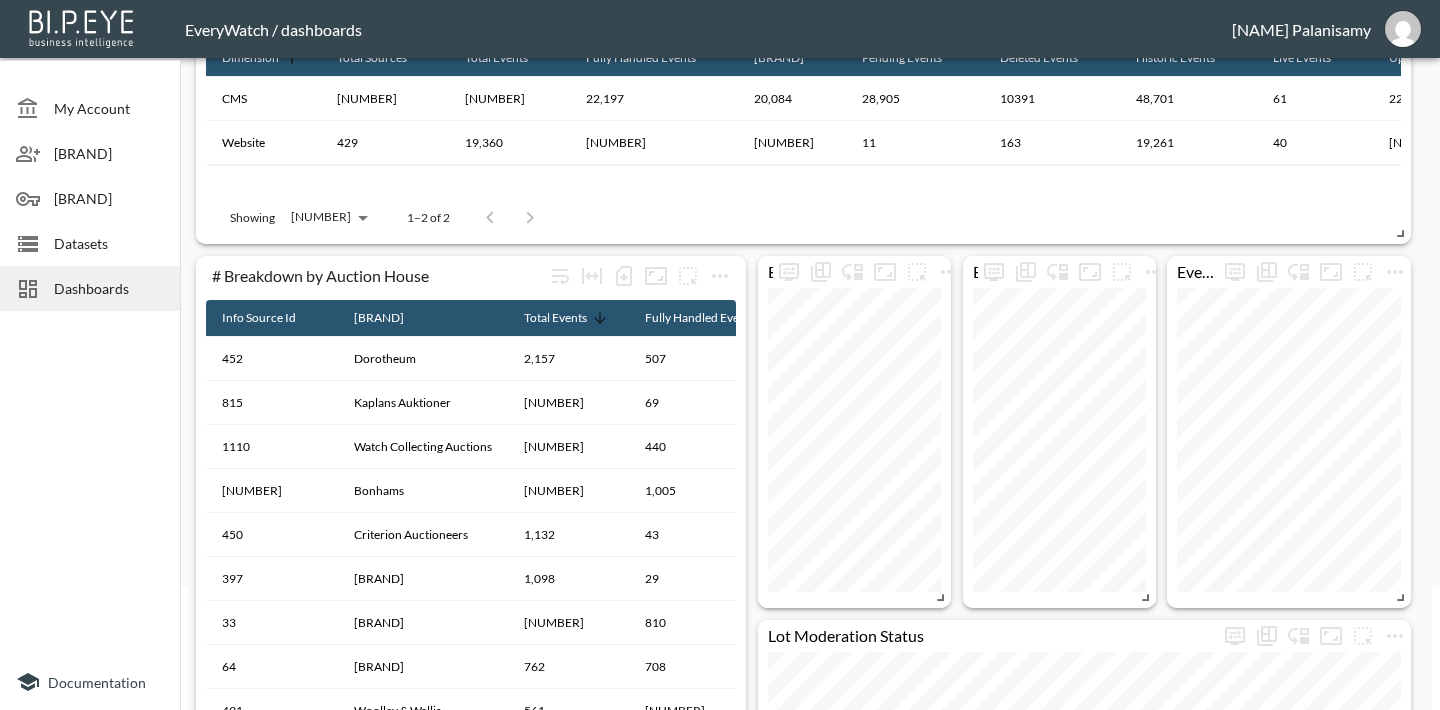 scroll, scrollTop: 160, scrollLeft: 0, axis: vertical 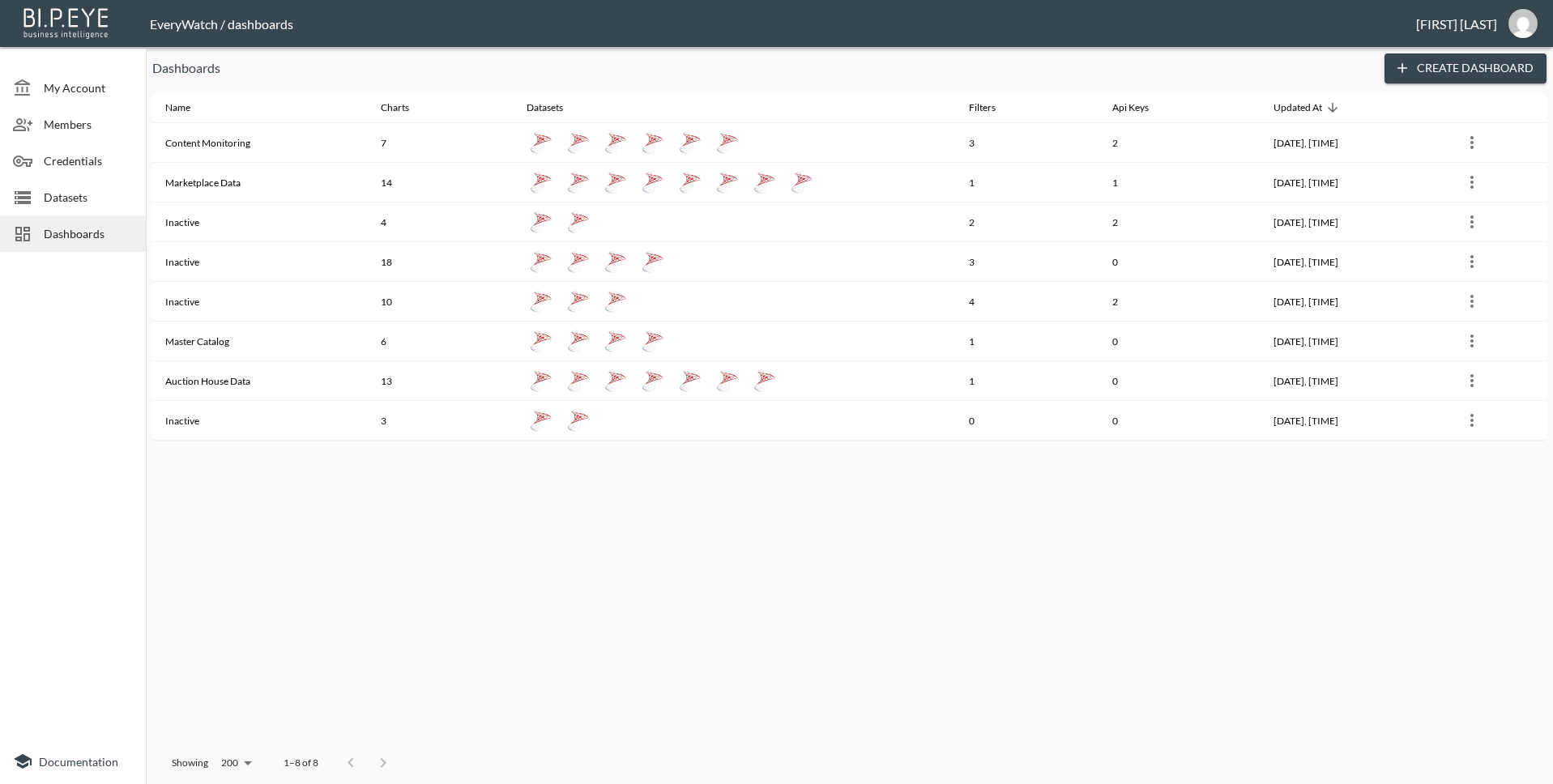 click on "EveryWatch / dashboards Vishnu   Palanisamy" at bounding box center (776, 23) 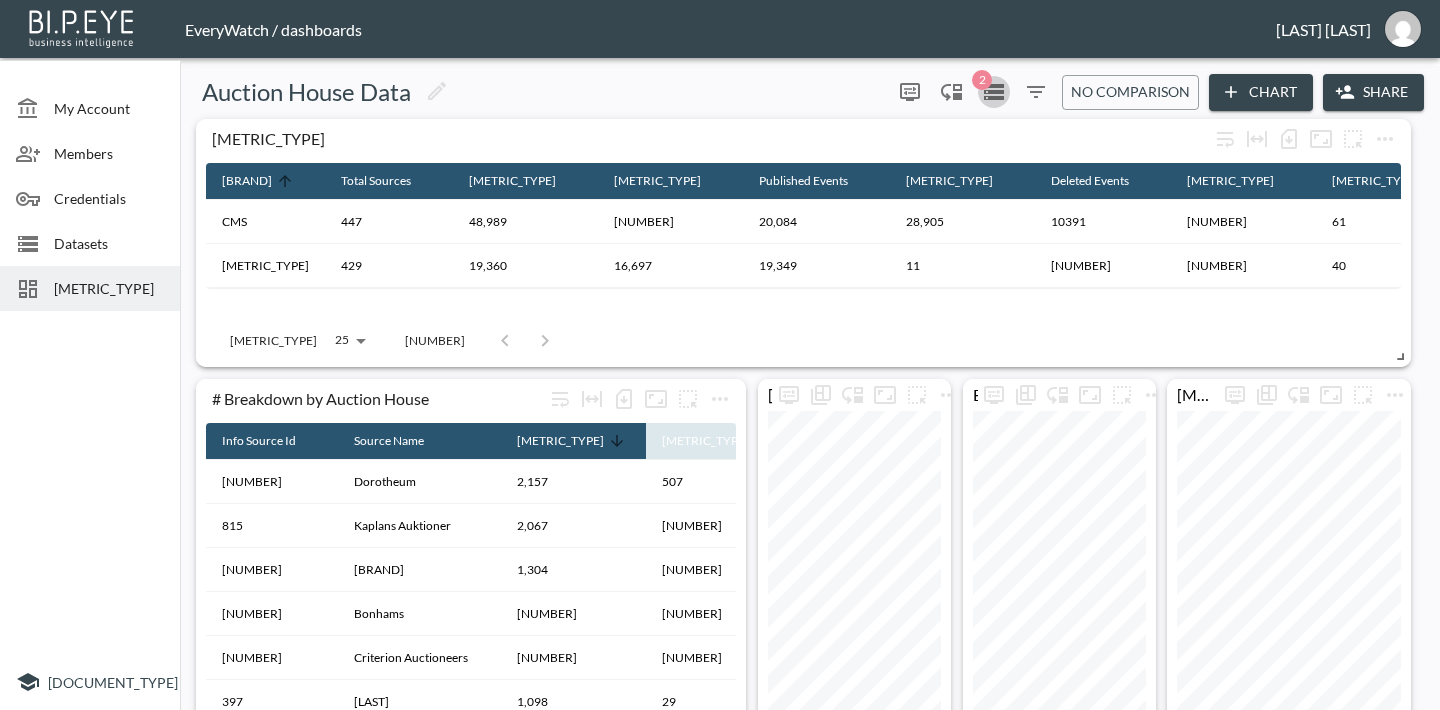 scroll, scrollTop: 0, scrollLeft: 0, axis: both 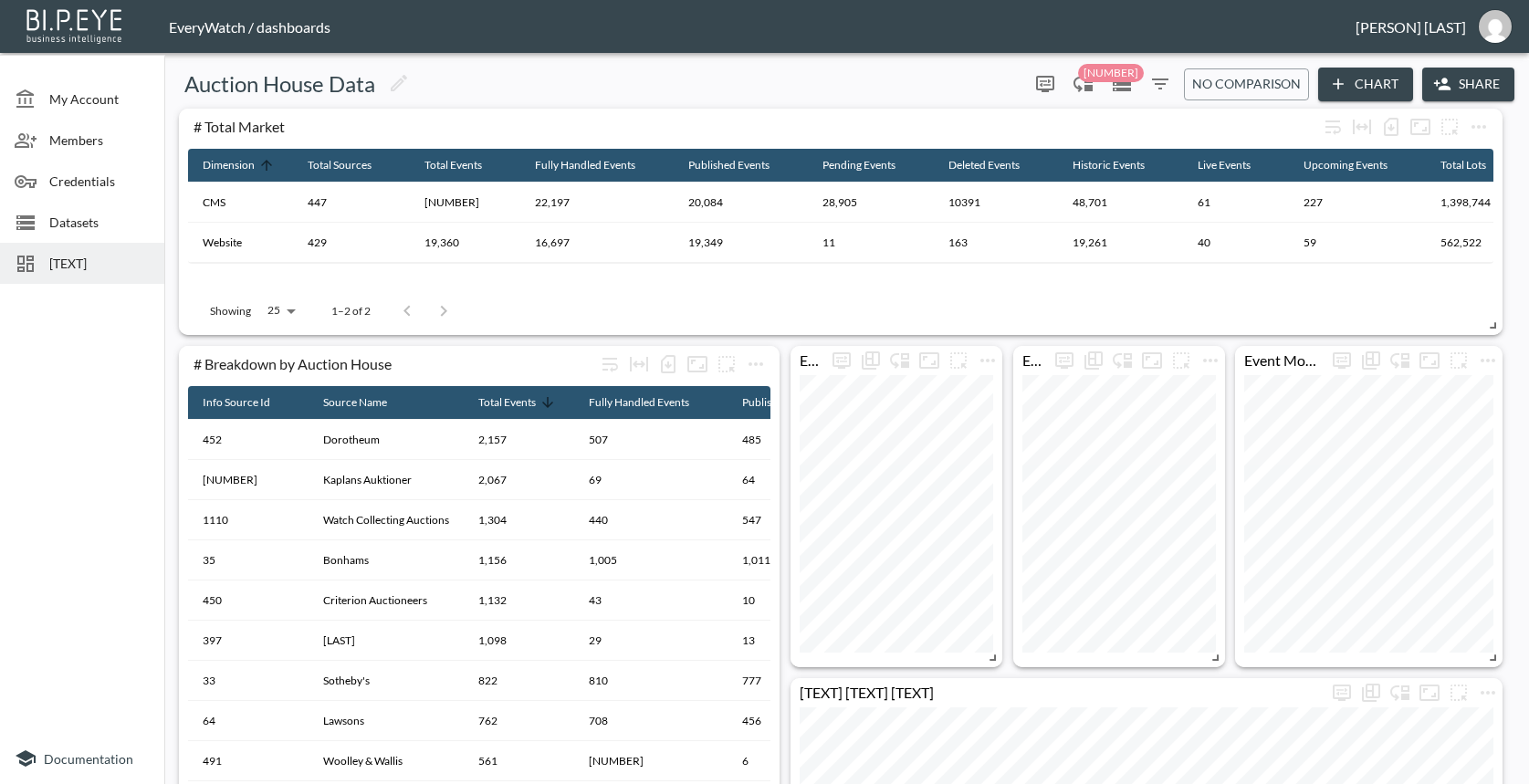 click on "Auction House Data 2 0 No comparison Chart Share" at bounding box center [846, 84] 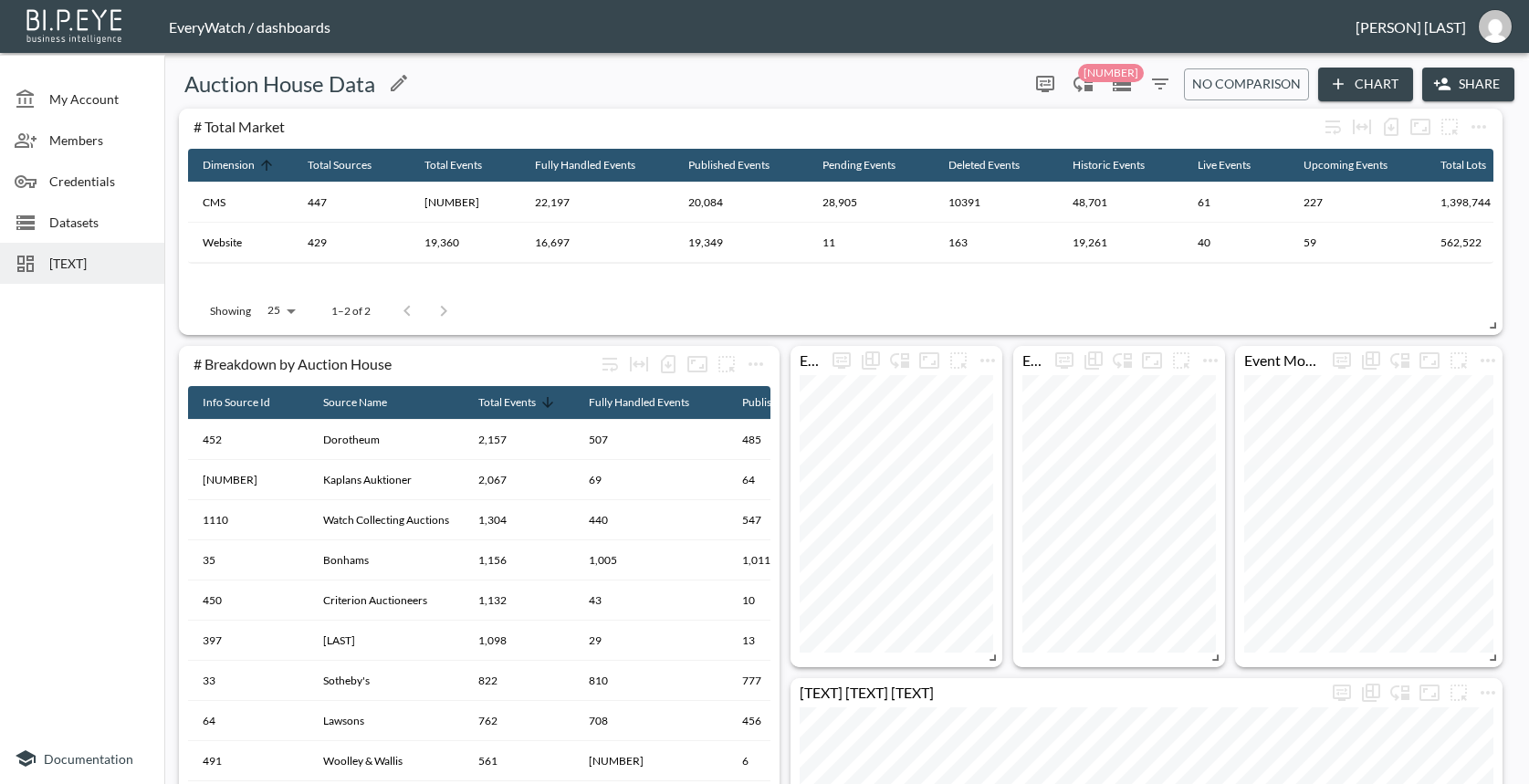 click on "[BRAND] Data" at bounding box center (596, 84) 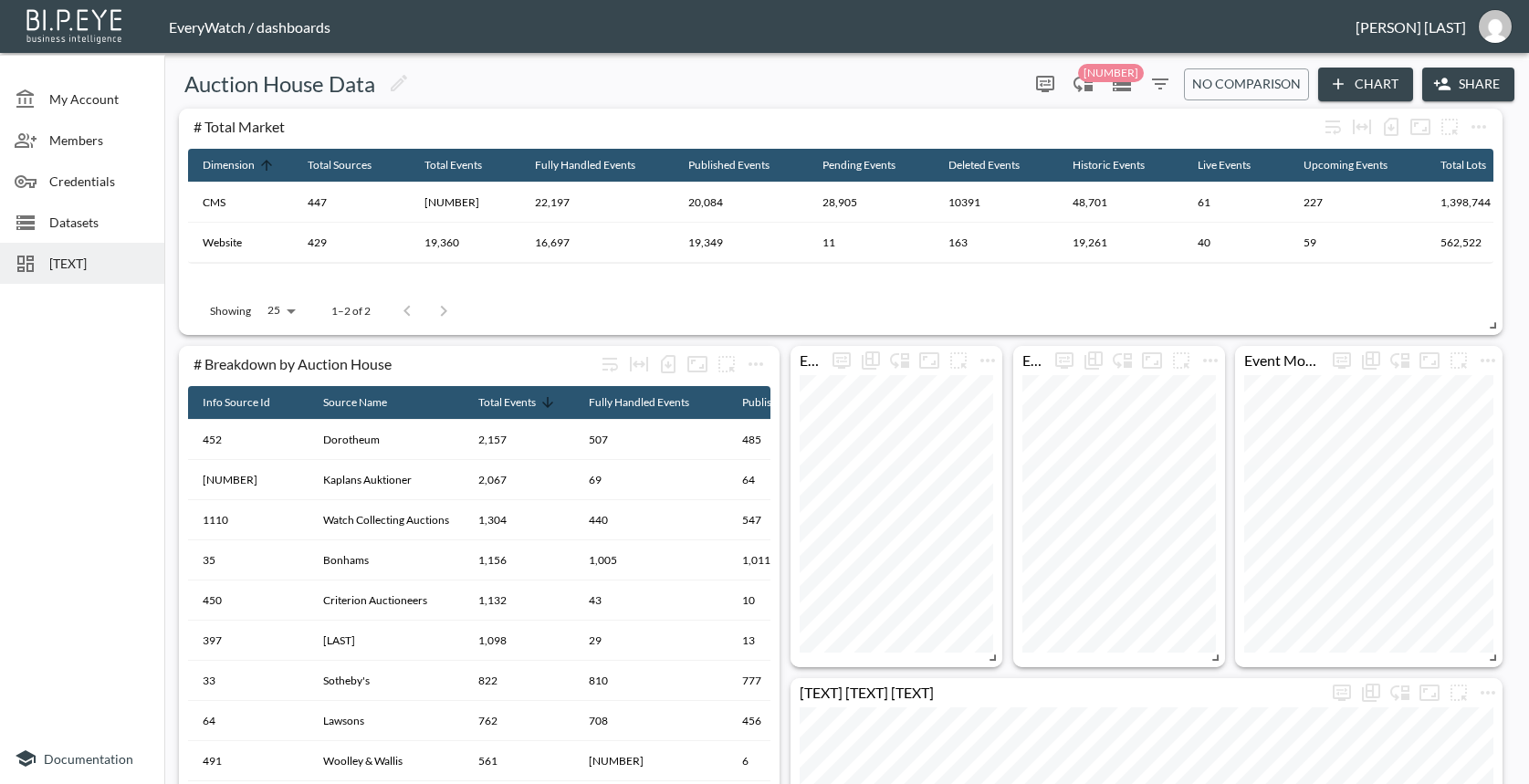 click on "Datasets" at bounding box center (99, 99) 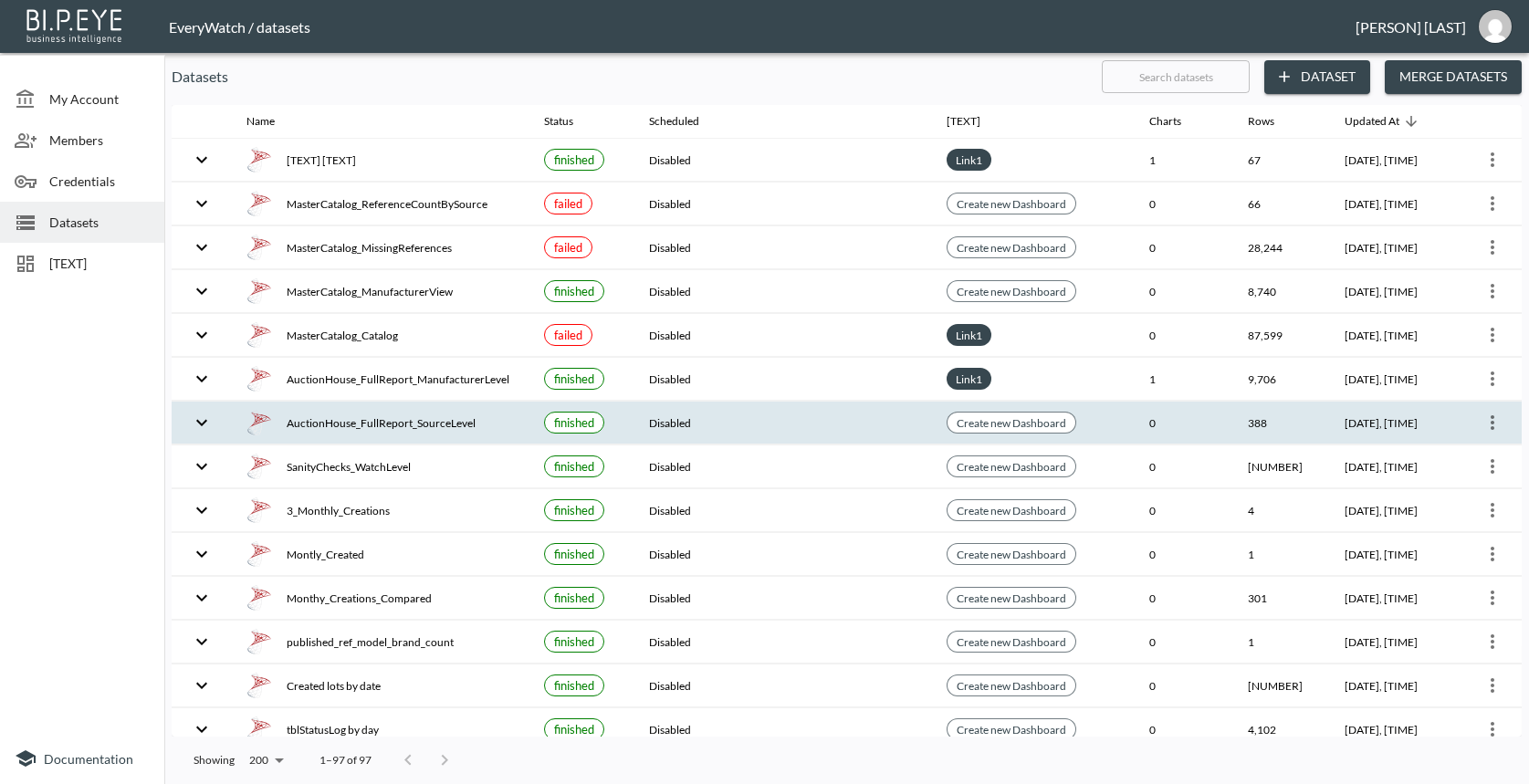 scroll, scrollTop: 1362, scrollLeft: 0, axis: vertical 